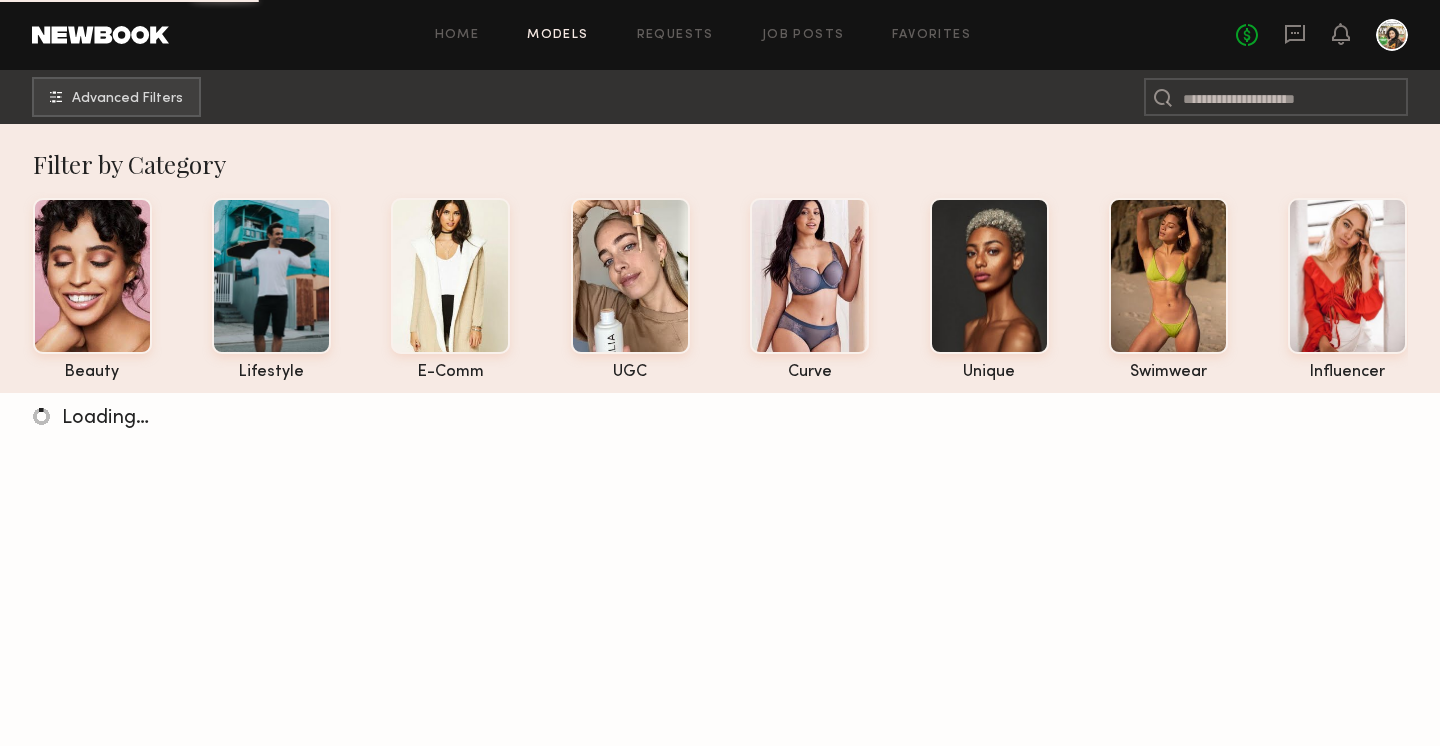 scroll, scrollTop: 0, scrollLeft: 0, axis: both 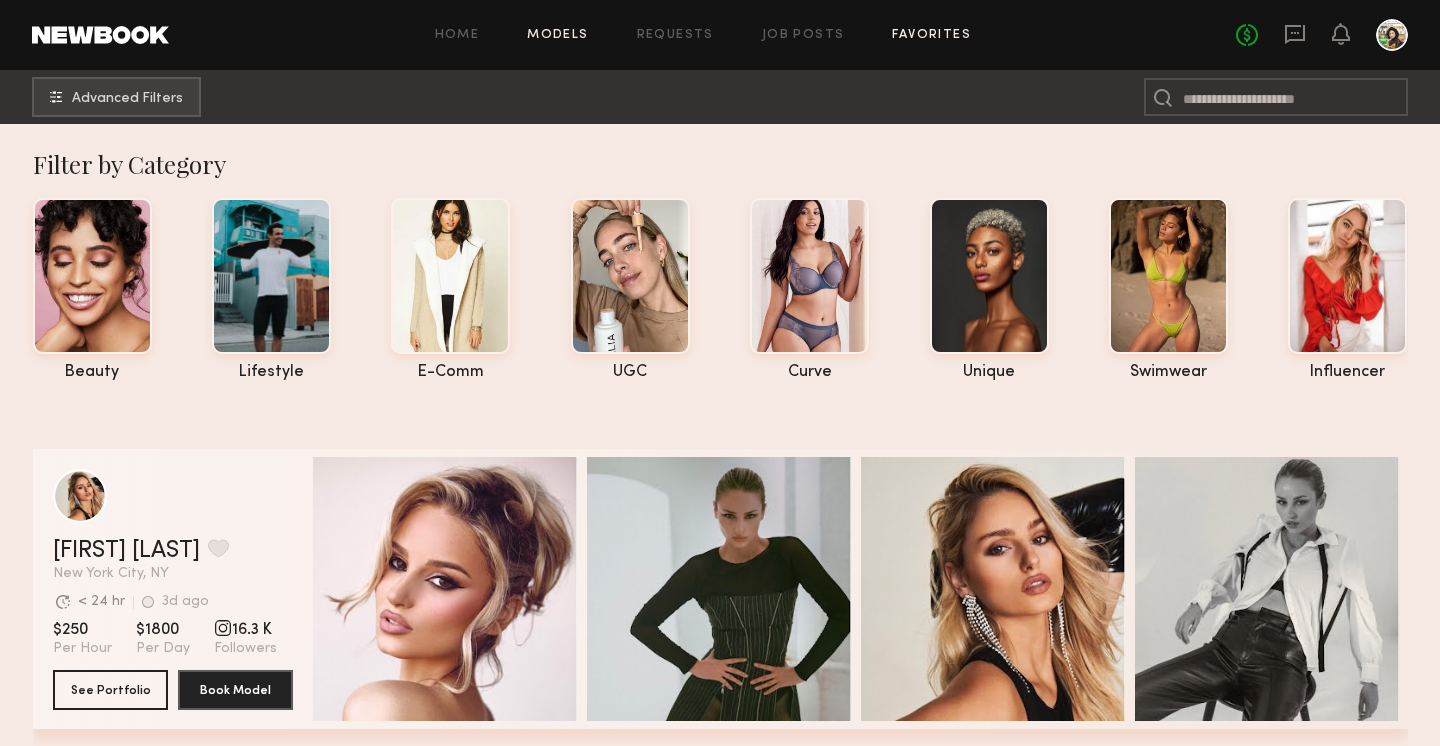 click on "Favorites" 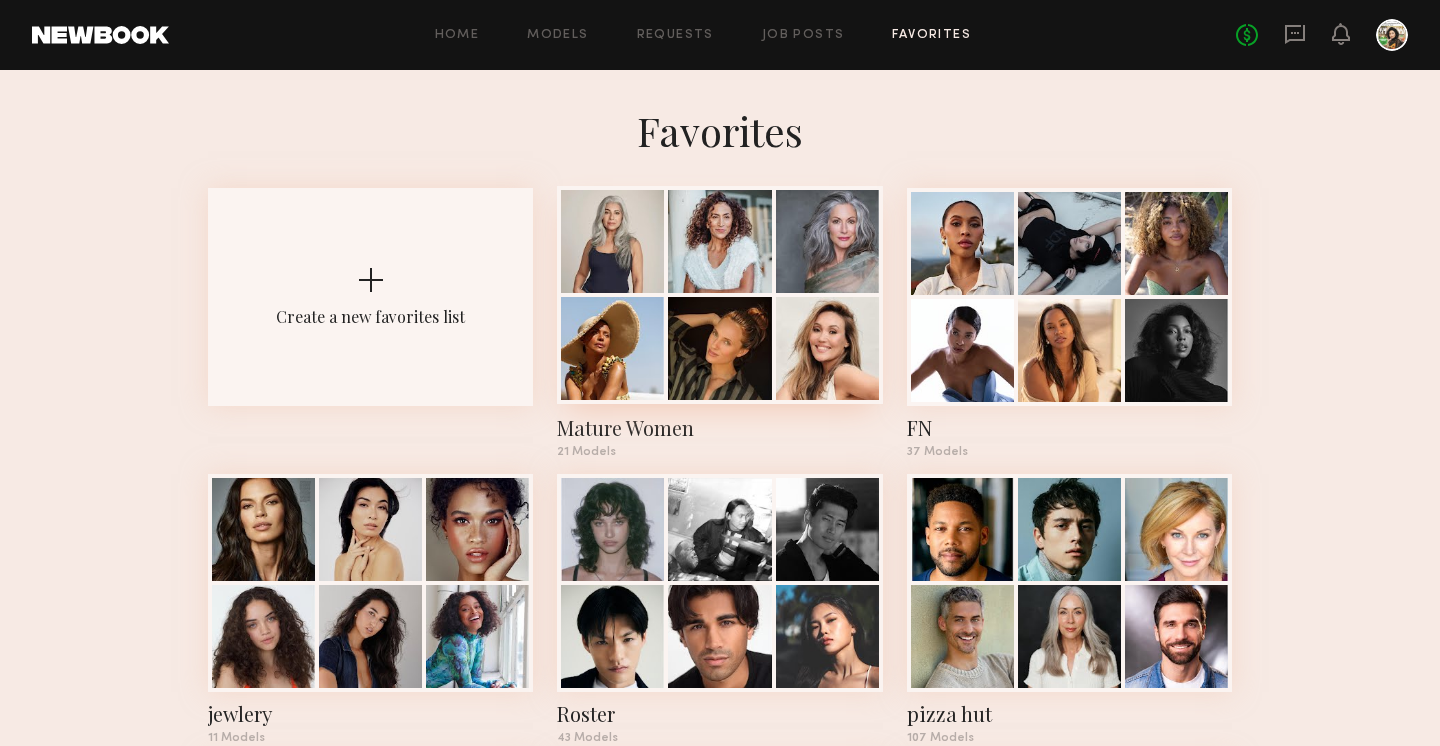 click 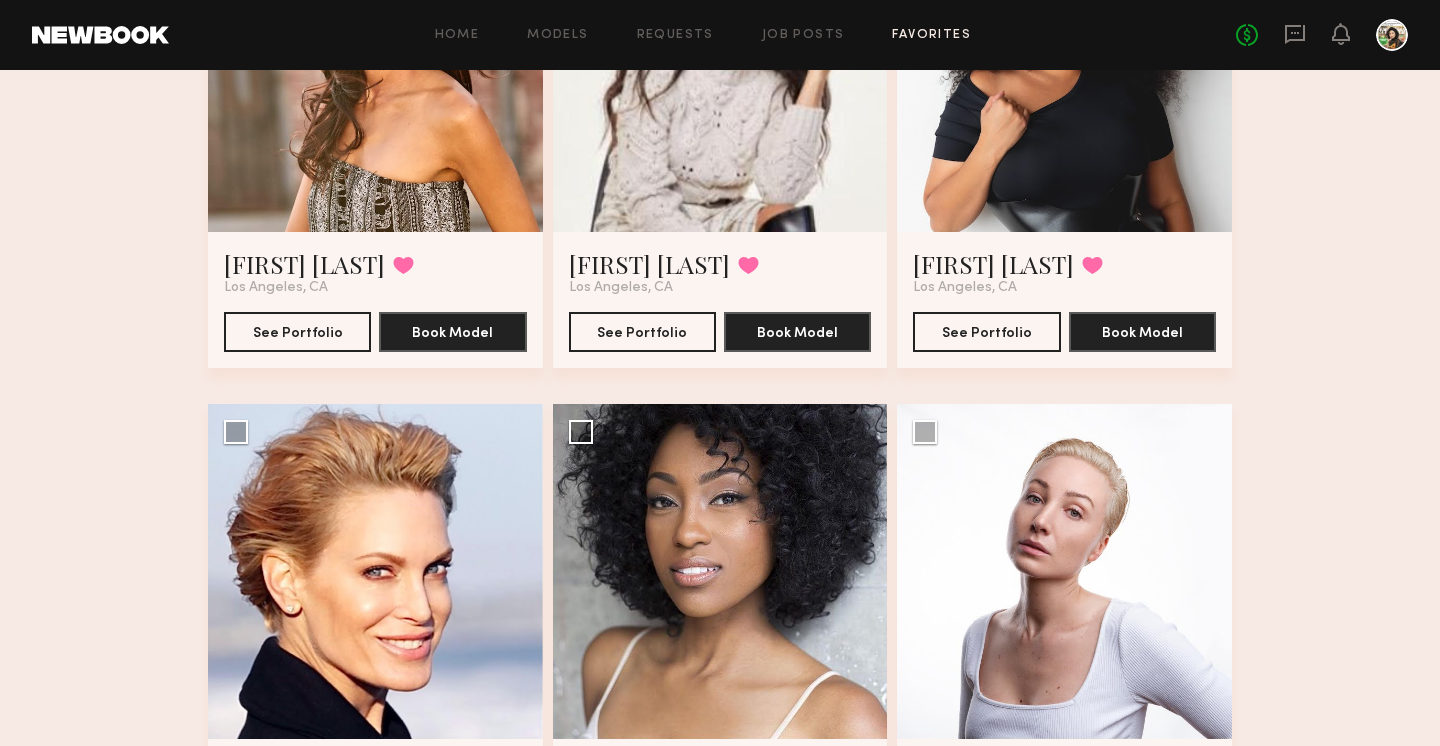 scroll, scrollTop: 1202, scrollLeft: 0, axis: vertical 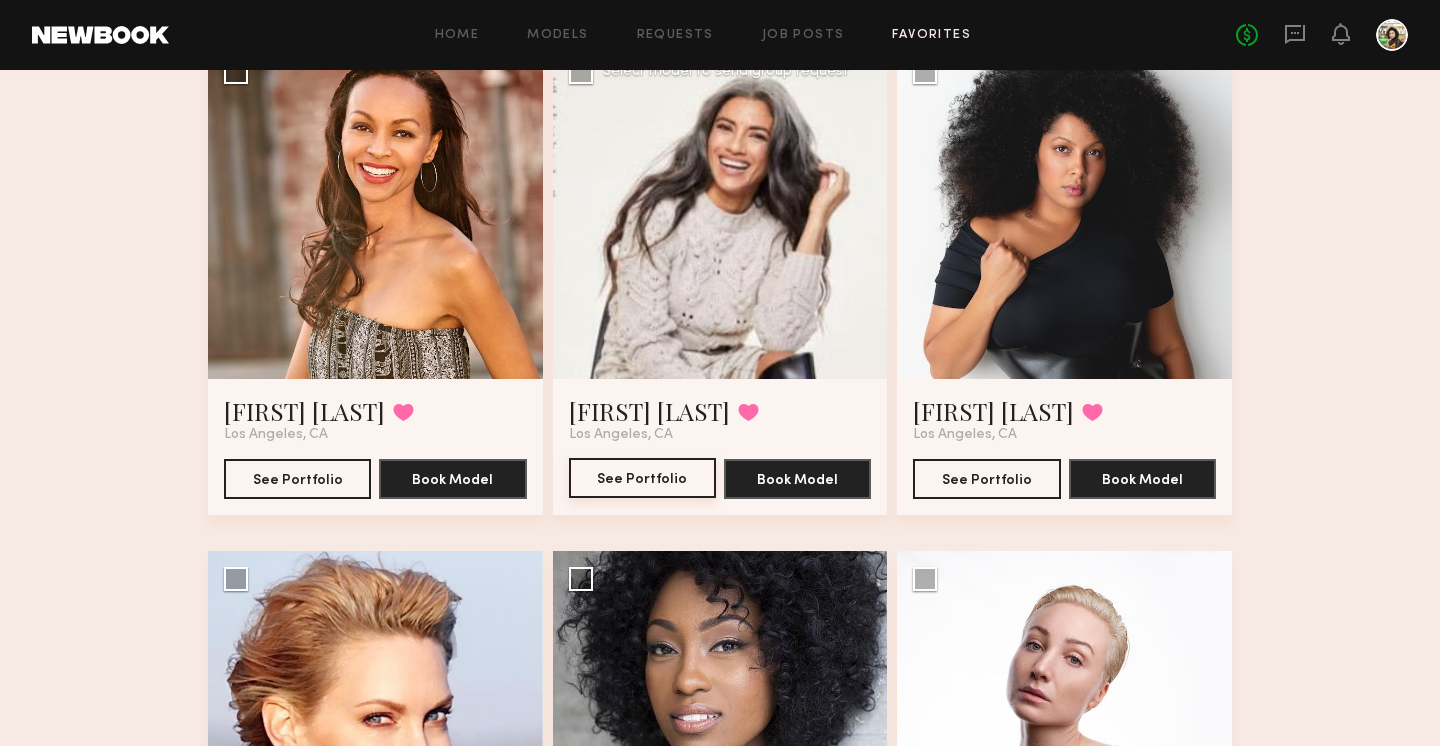 click on "See Portfolio" 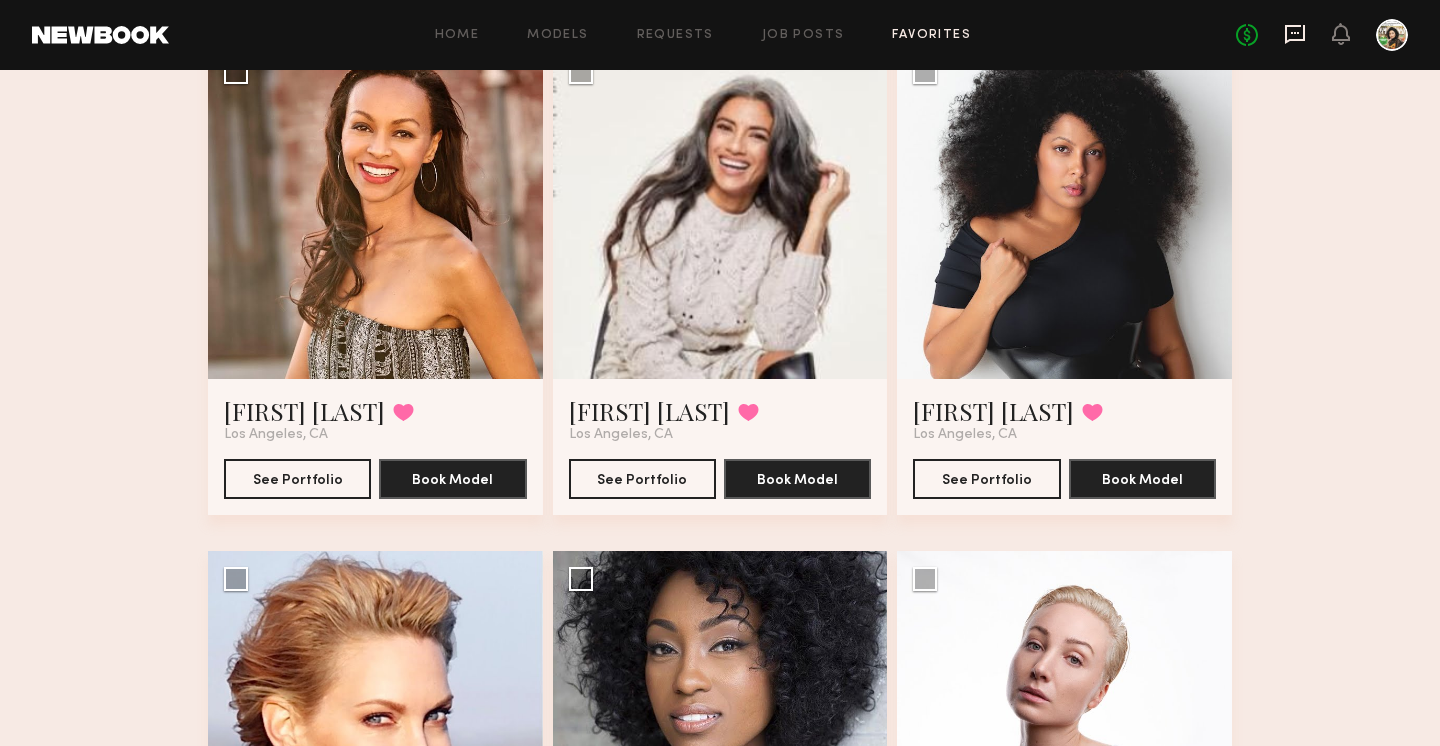 click 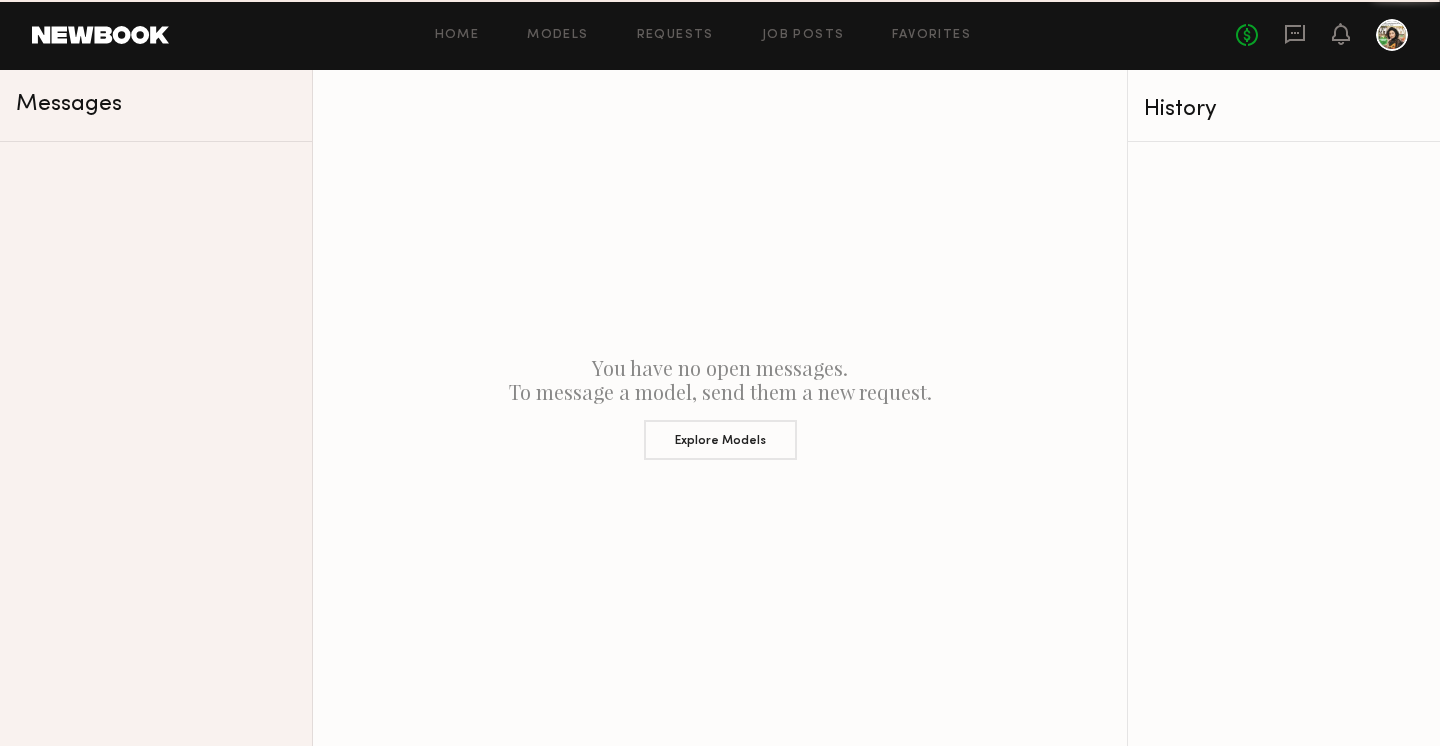scroll, scrollTop: 0, scrollLeft: 0, axis: both 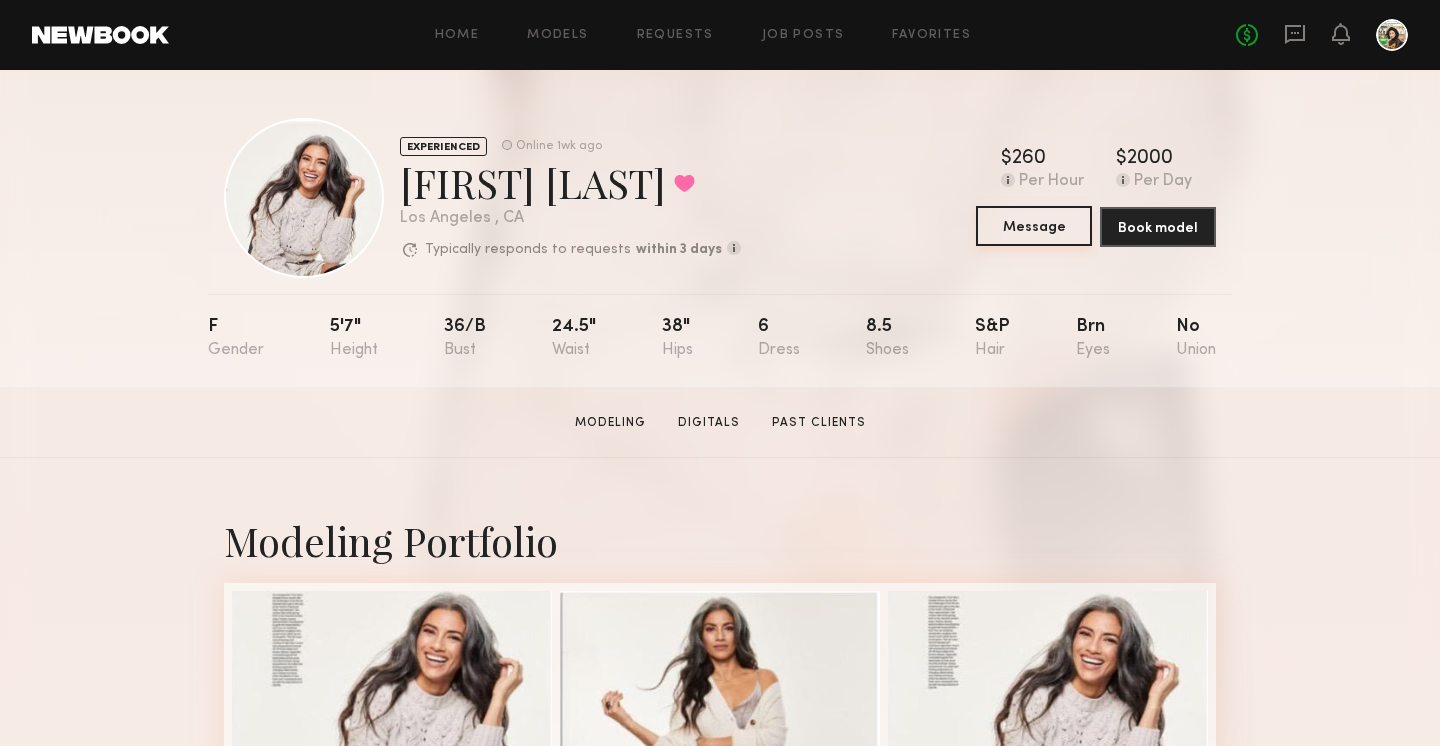 click on "Message" 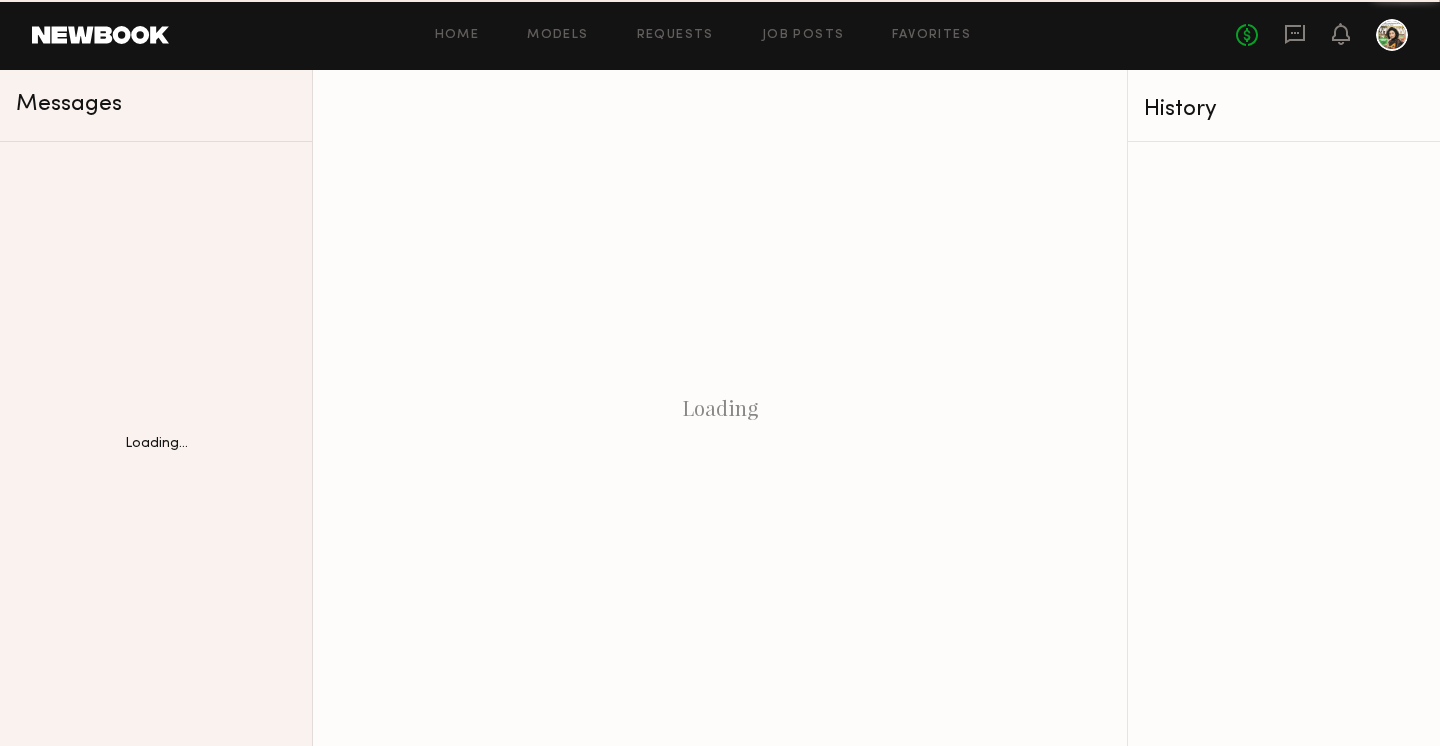 click on "Loading" 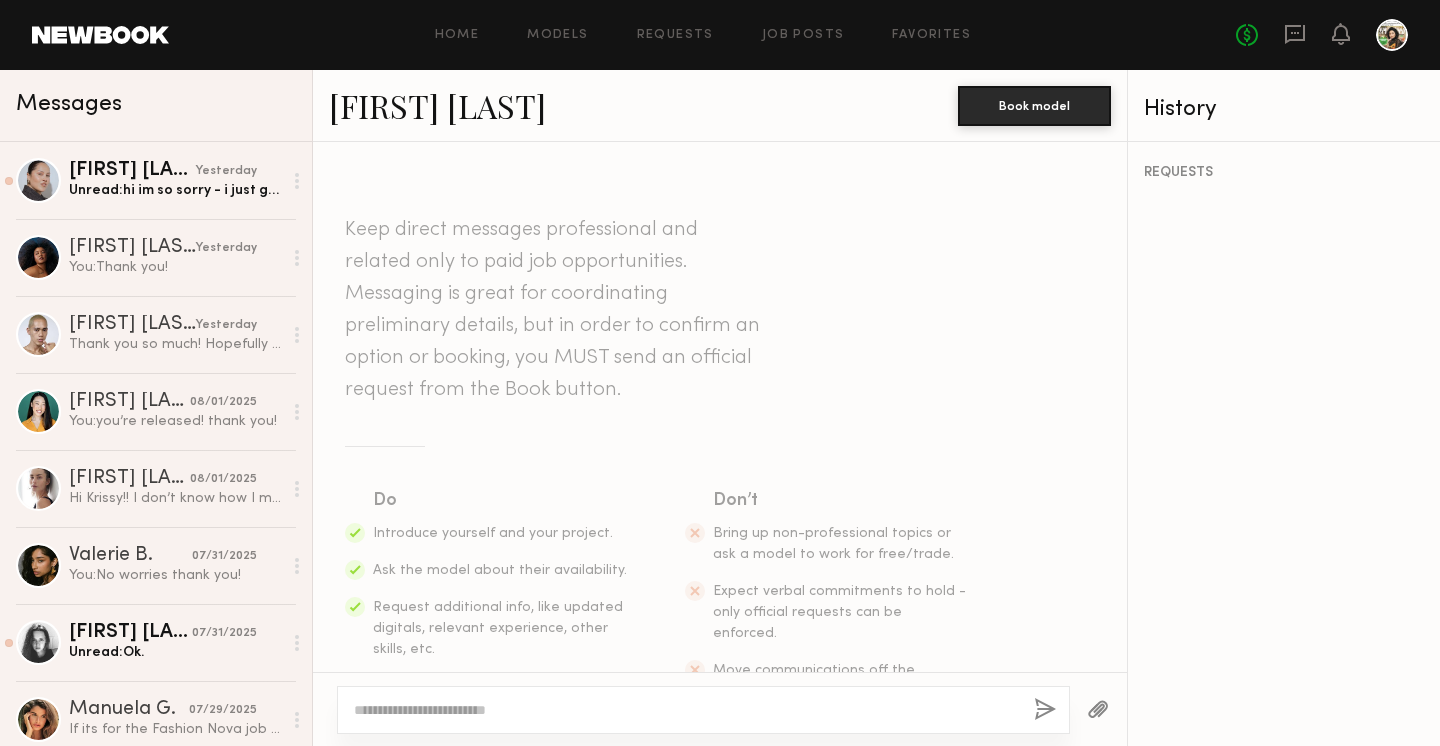 click on "Unread:  hi im so sorry - i just got this message now this app is really finicky and didn’t show me i had messages even though i check it every day. thank you for reaching out!!! hope to keep in contact. you can best reach me at [EMAIL]" 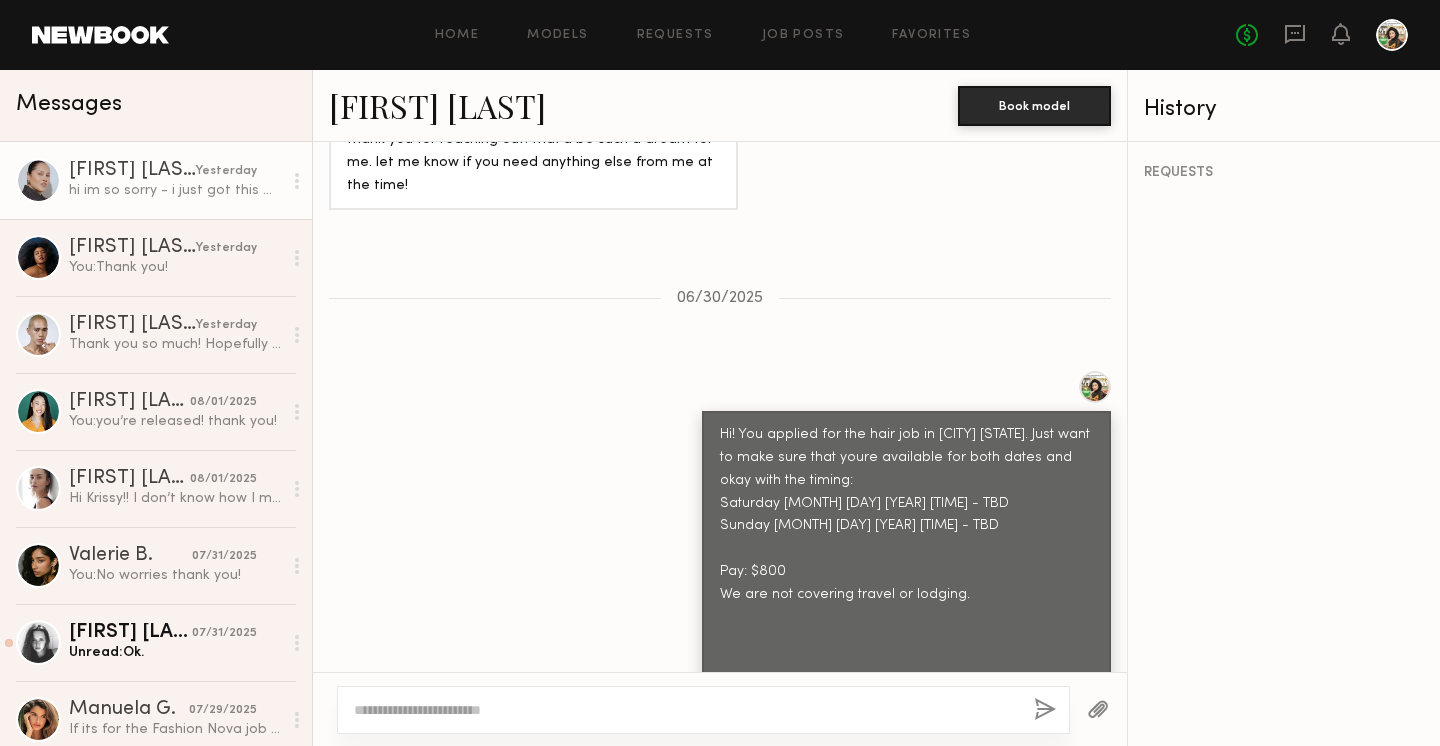 scroll, scrollTop: 1042, scrollLeft: 0, axis: vertical 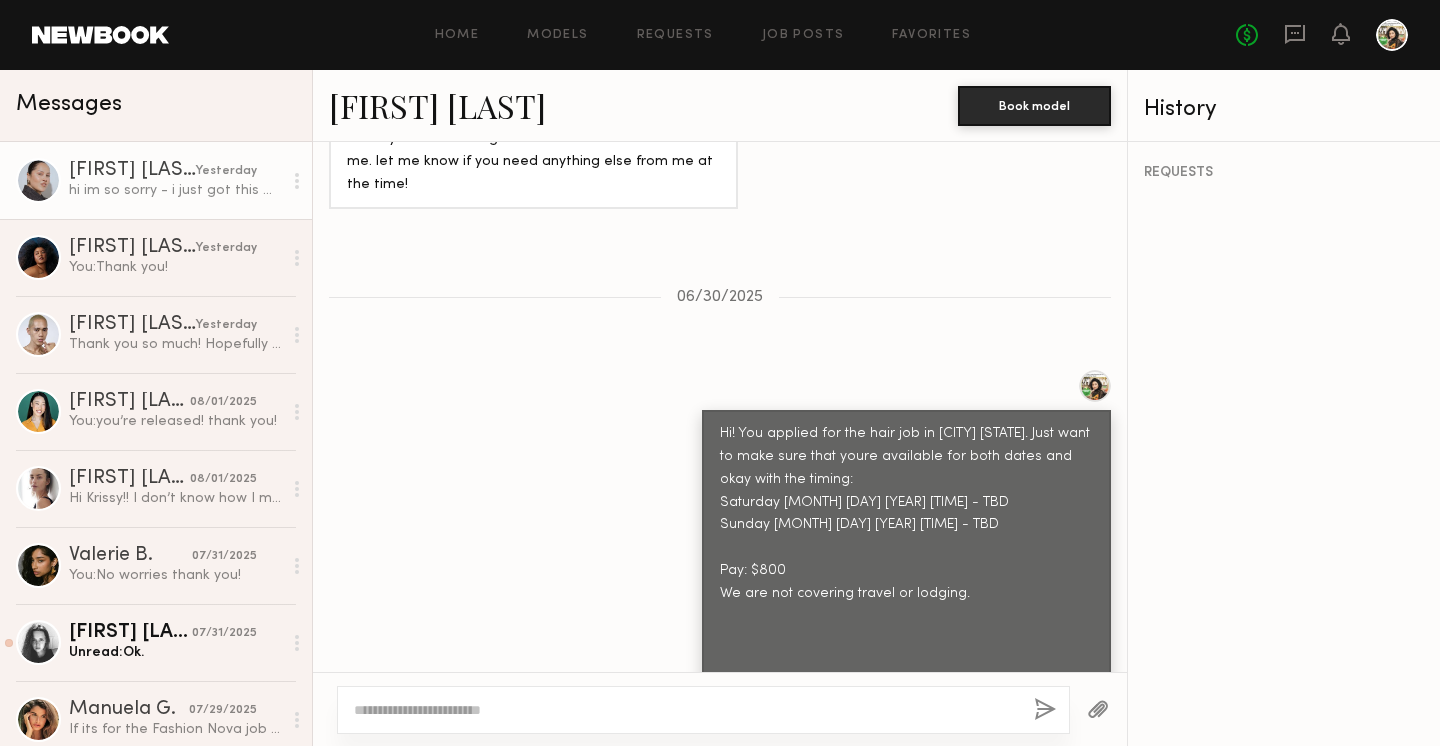 click on "Hi! You applied for the hair job in [CITY] [STATE]. Just want to make sure that youre available for both dates and okay with the timing:
Saturday [MONTH] [DAY] [YEAR] [TIME] - TBD
Sunday [MONTH] [DAY] [YEAR] [TIME] - TBD
Pay: $800
We are not covering travel or lodging.
Thanks,
[FIRST]" 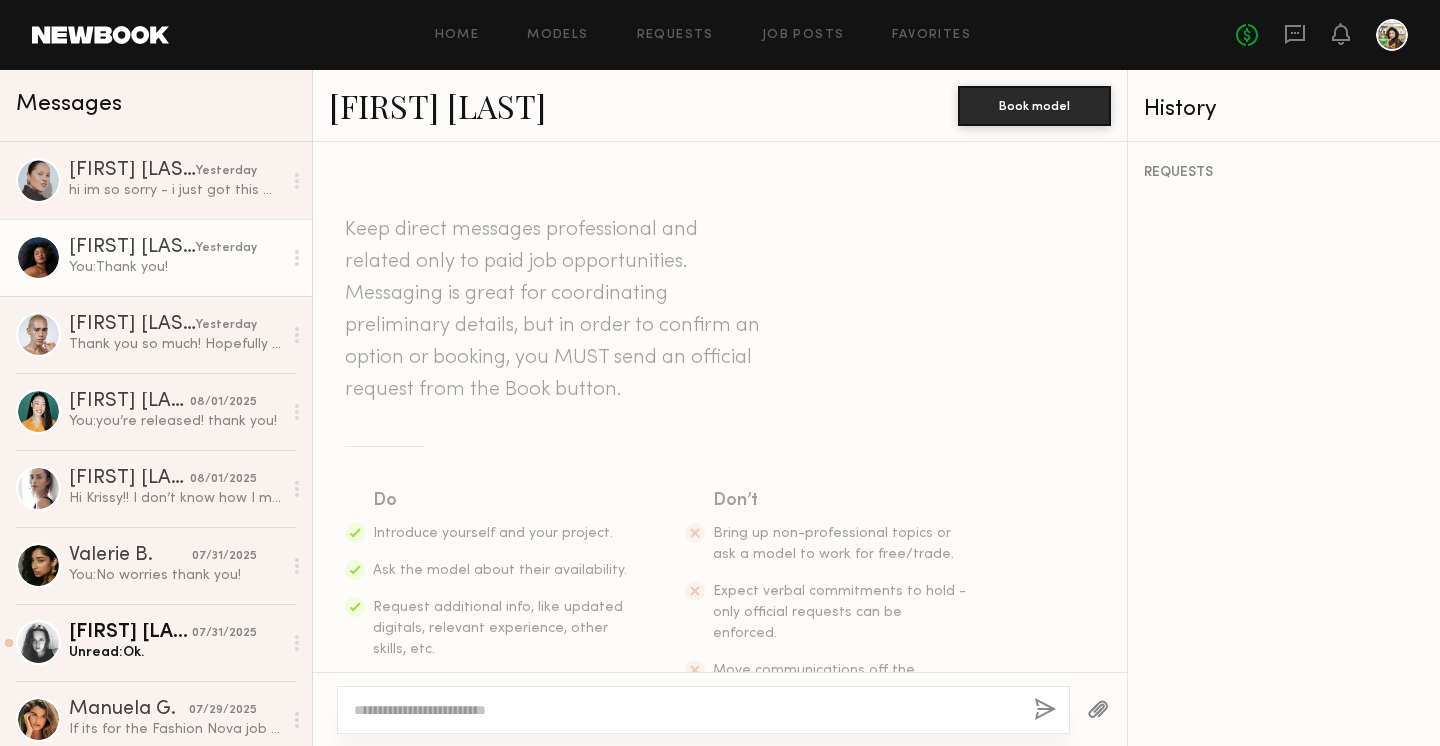 click on "[FIRST] [LAST]" 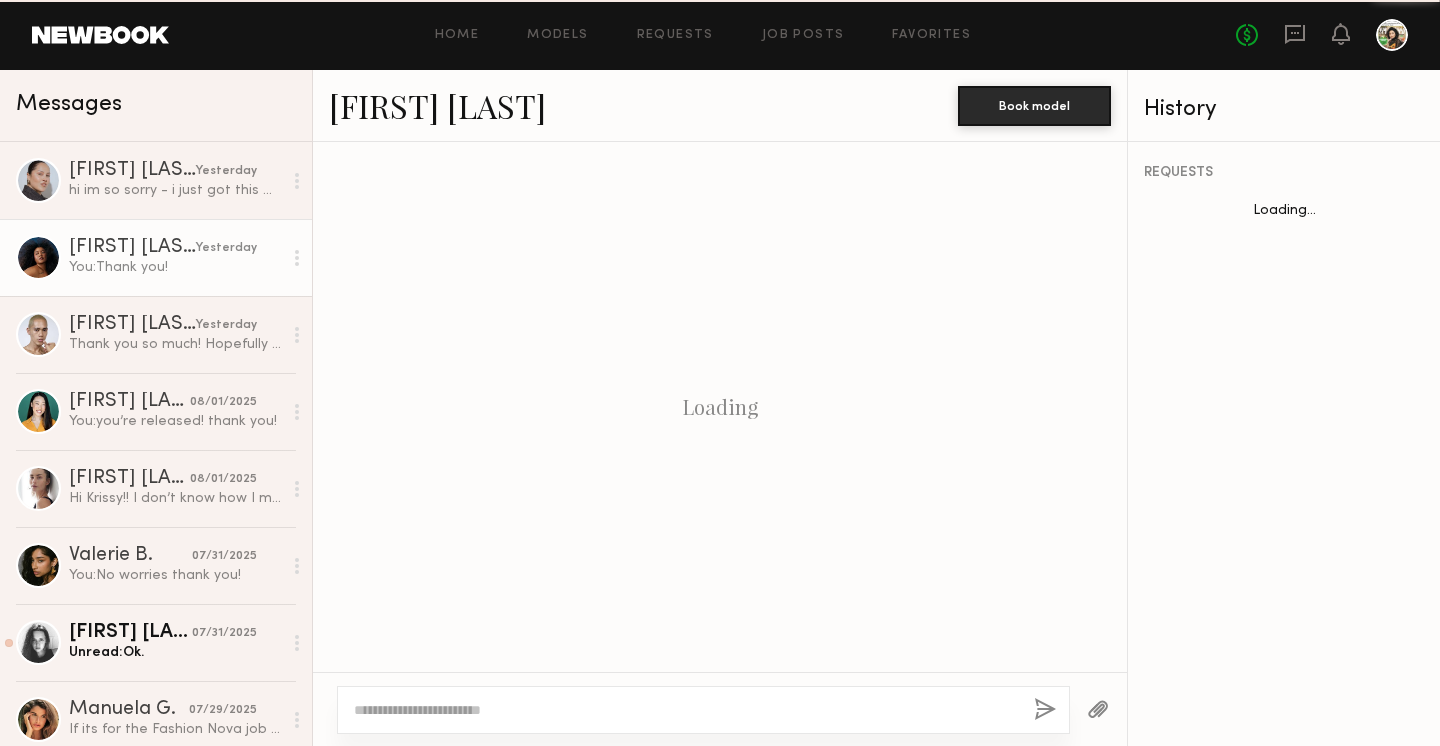 scroll, scrollTop: 834, scrollLeft: 0, axis: vertical 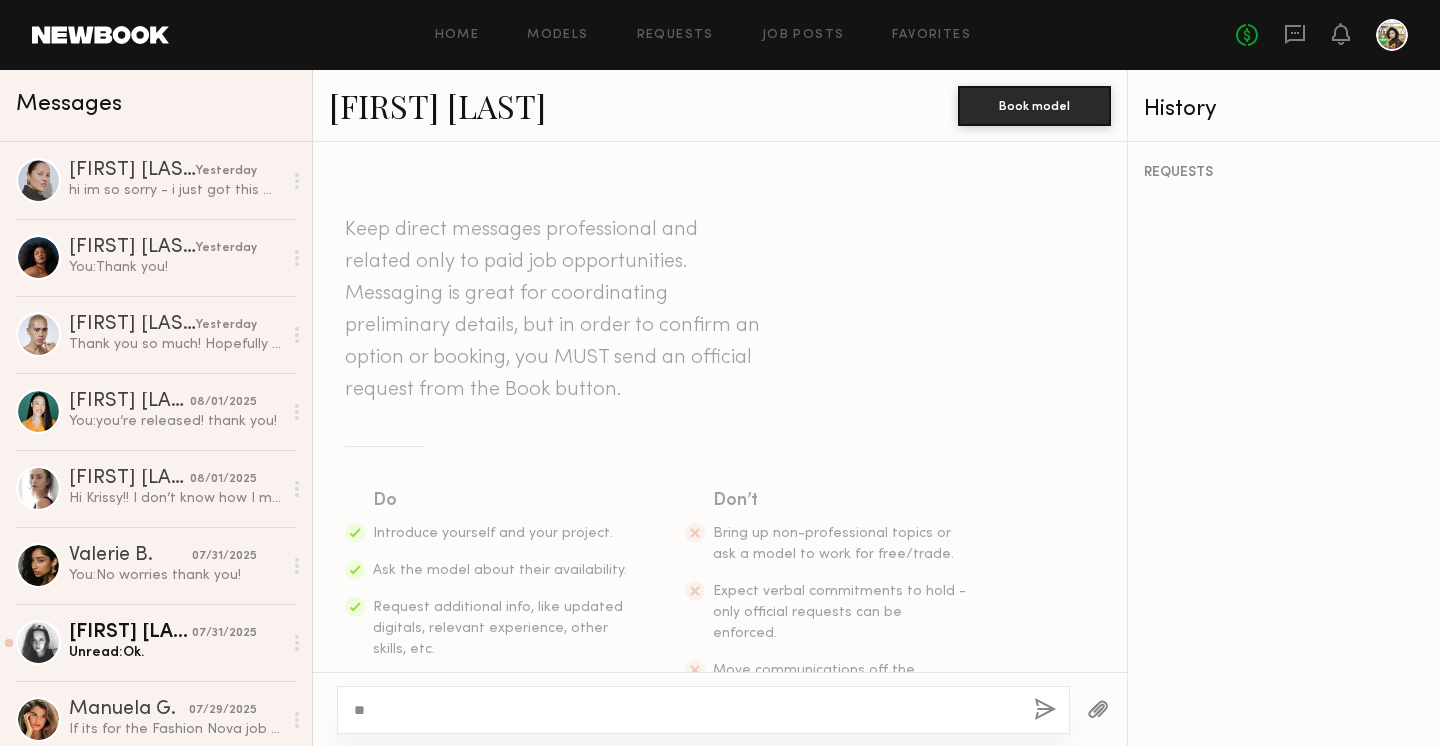 type on "*" 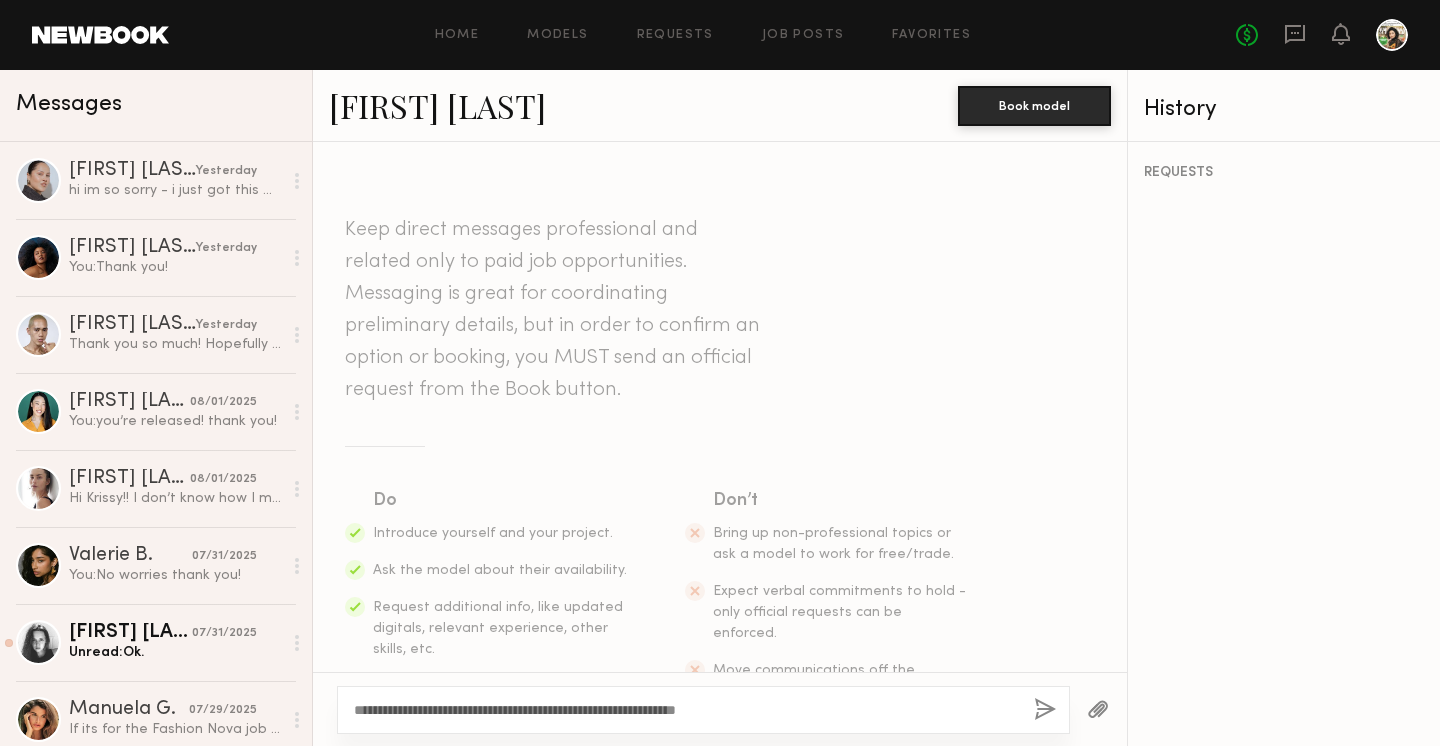 drag, startPoint x: 749, startPoint y: 701, endPoint x: 618, endPoint y: 715, distance: 131.74597 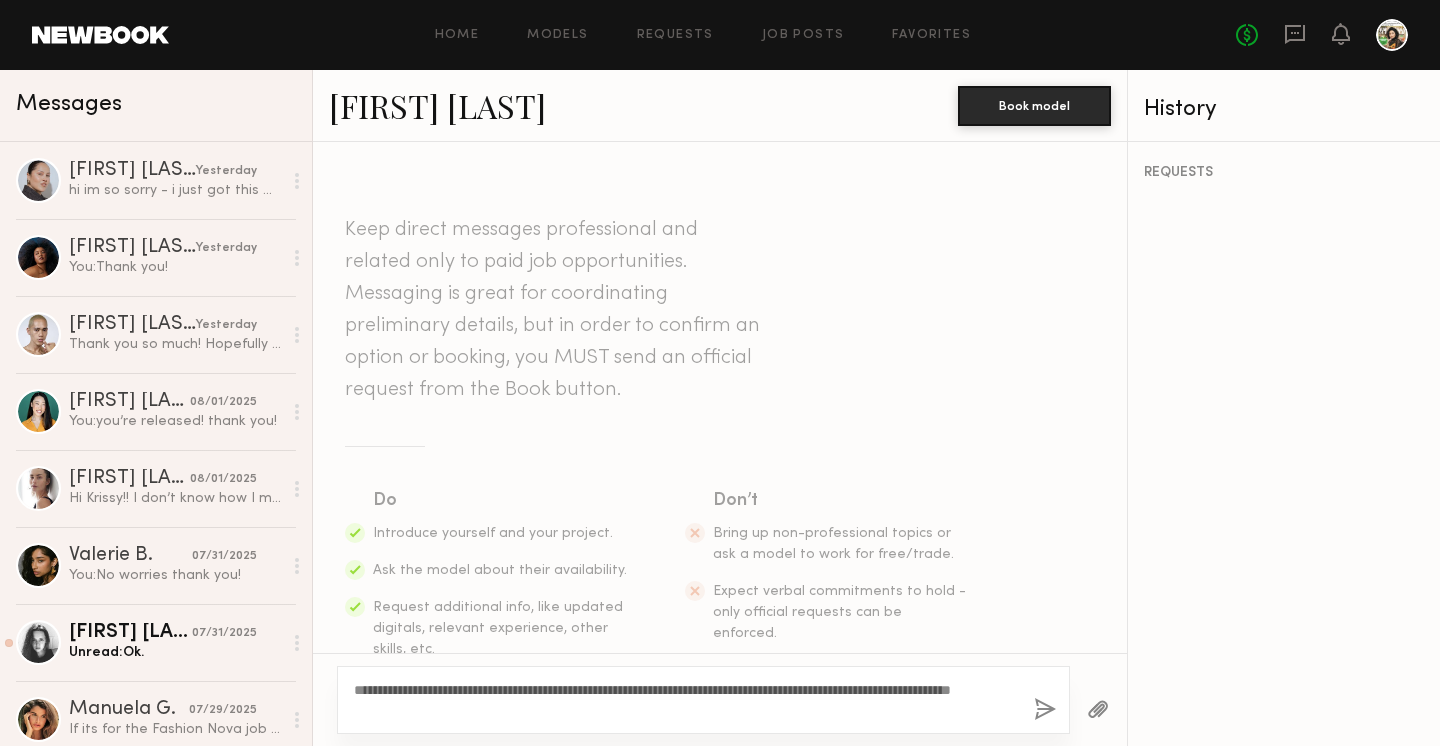 click on "**********" 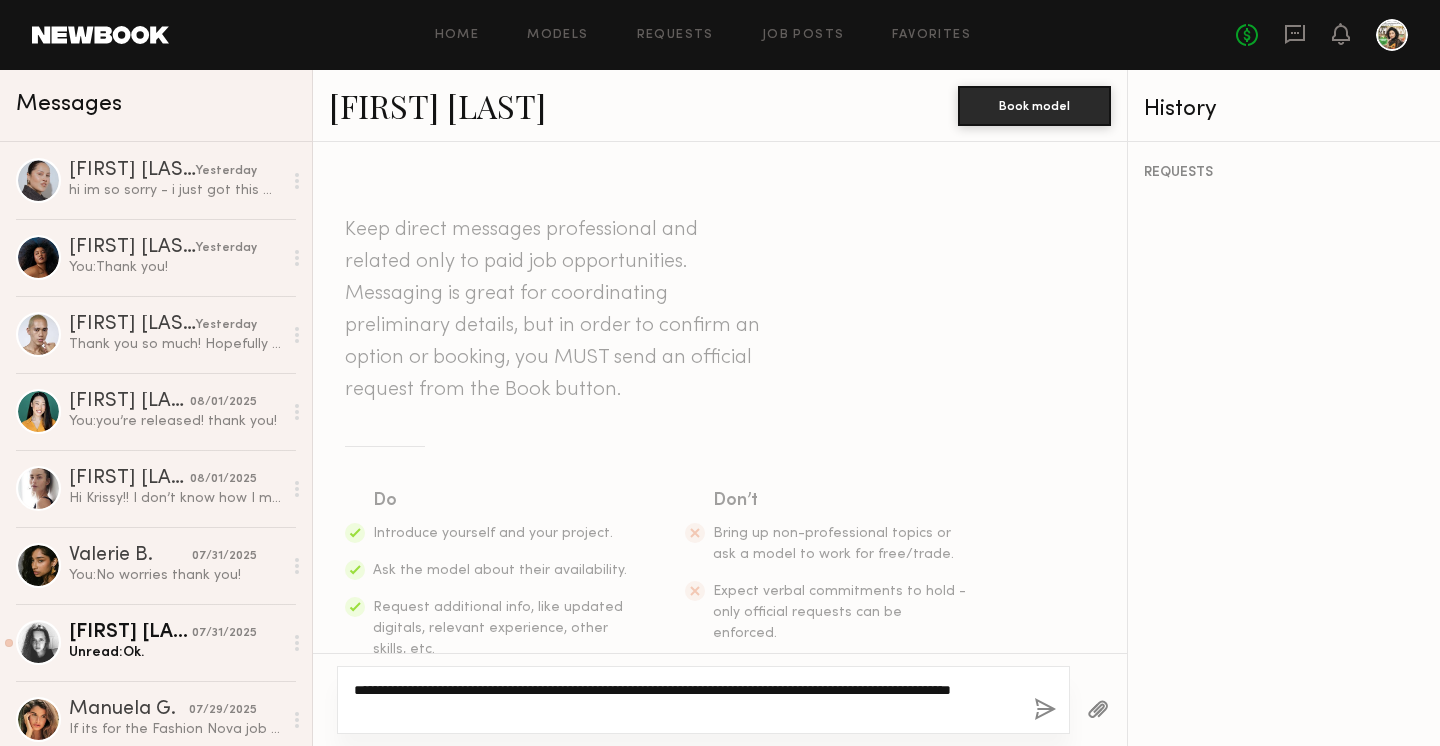 click on "**********" 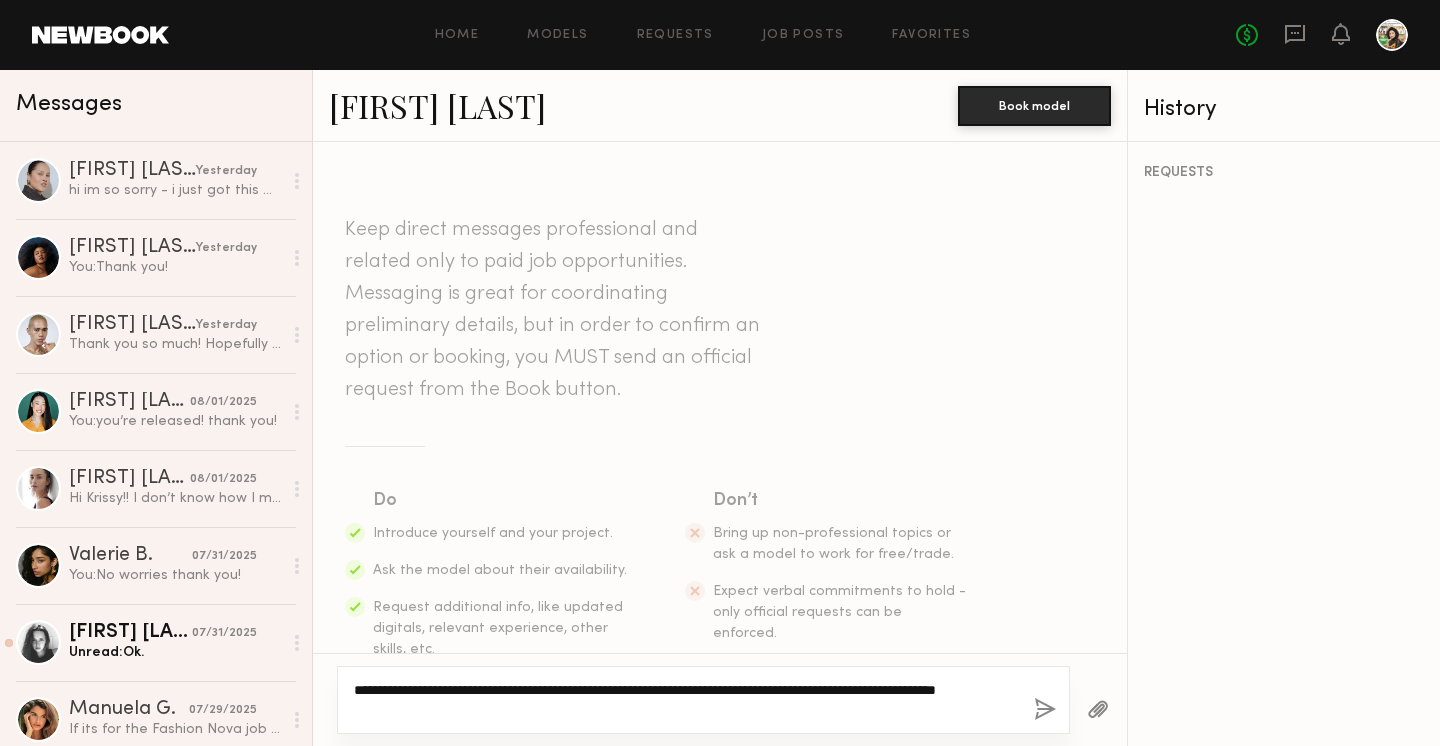 type on "**********" 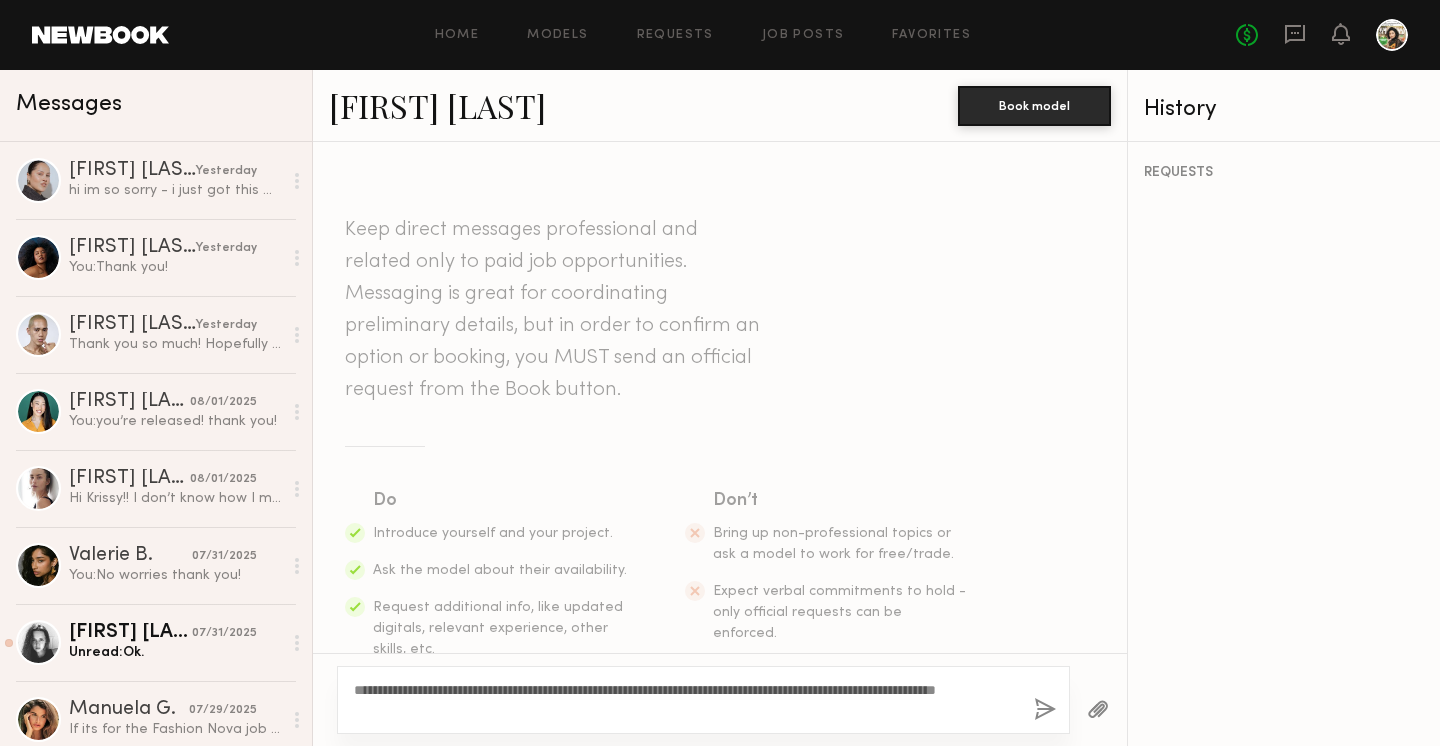 click 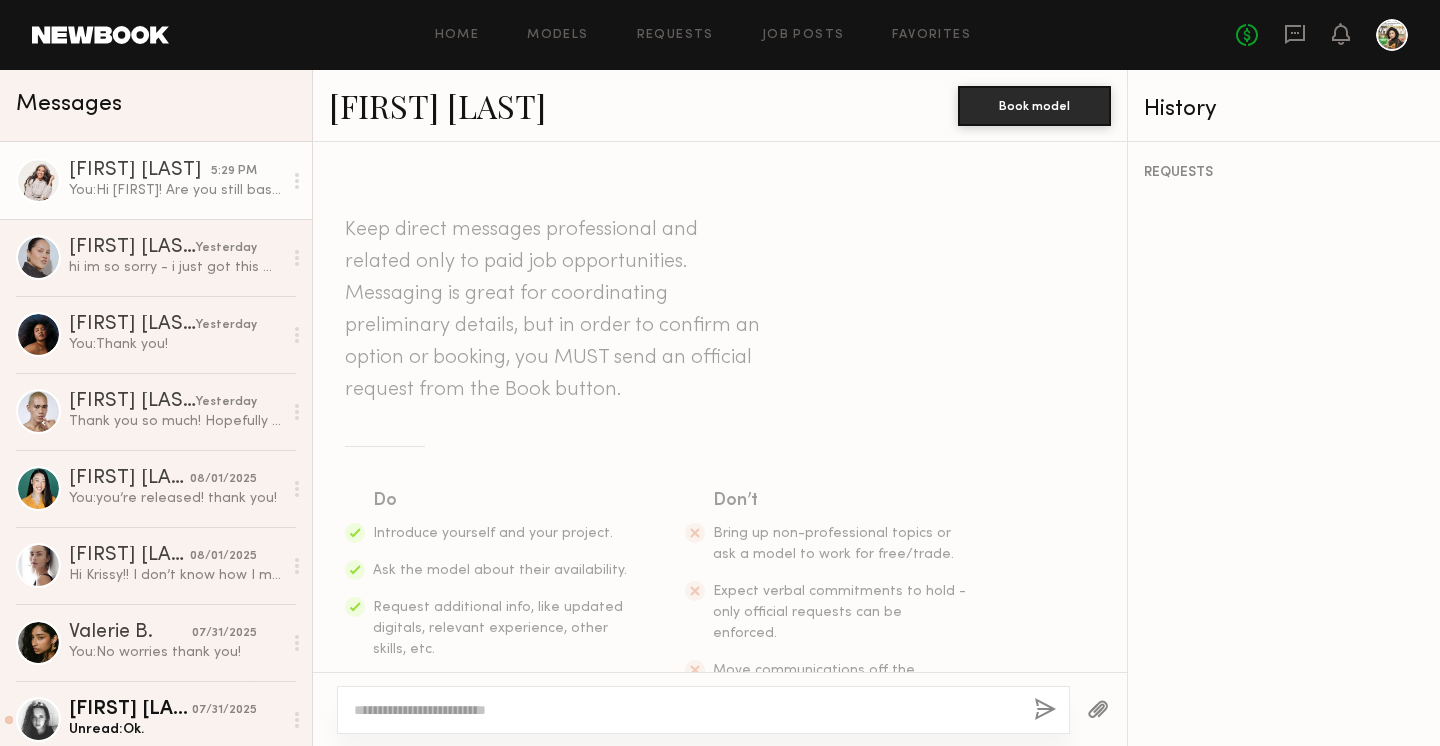 scroll, scrollTop: 332, scrollLeft: 0, axis: vertical 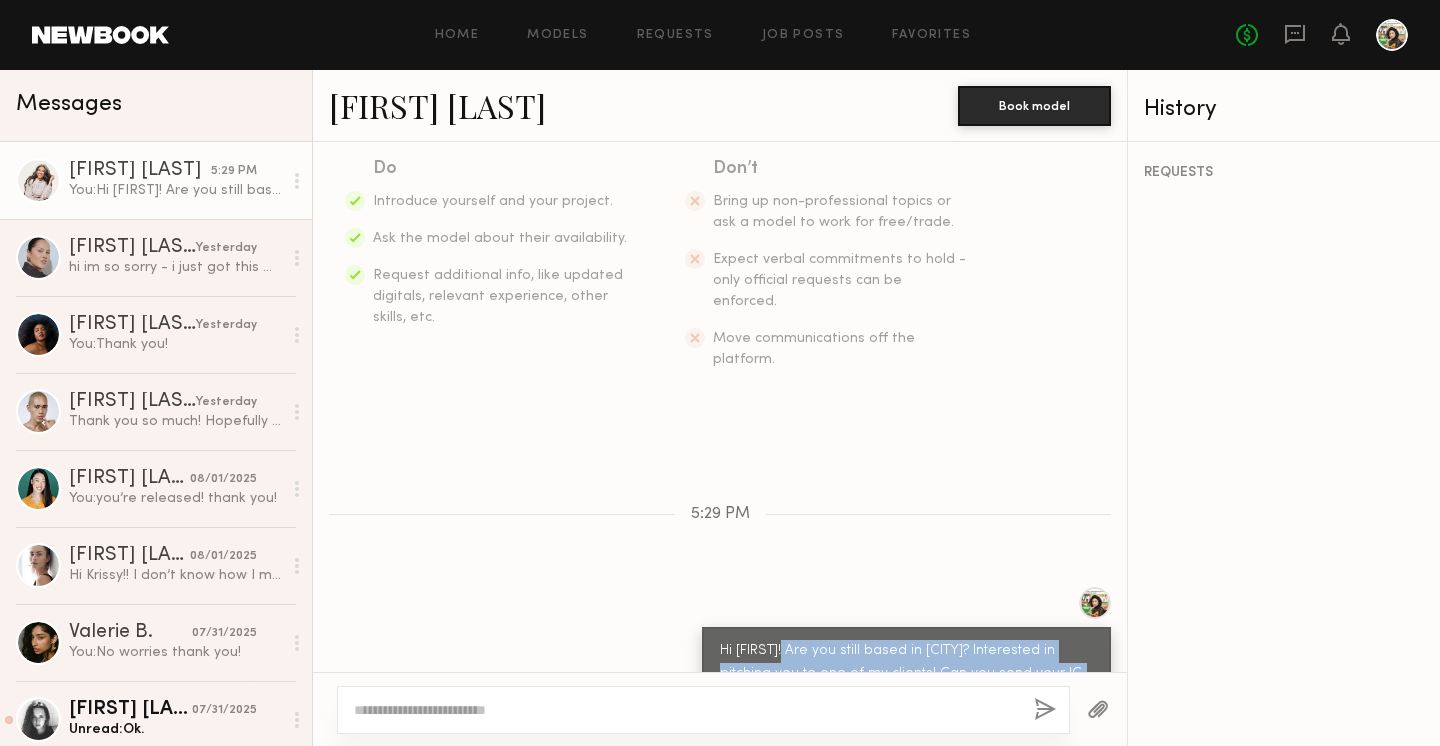 drag, startPoint x: 788, startPoint y: 605, endPoint x: 1068, endPoint y: 643, distance: 282.5668 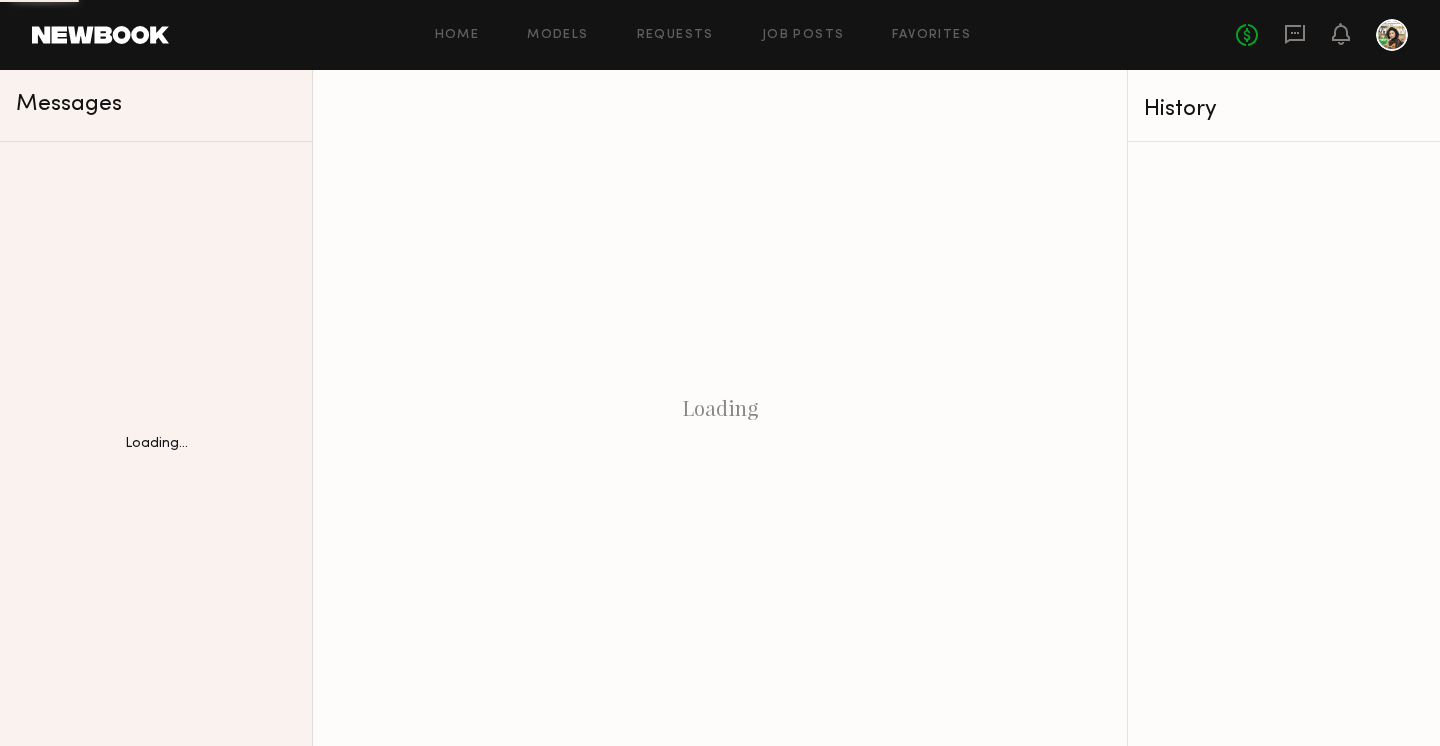 scroll, scrollTop: 0, scrollLeft: 0, axis: both 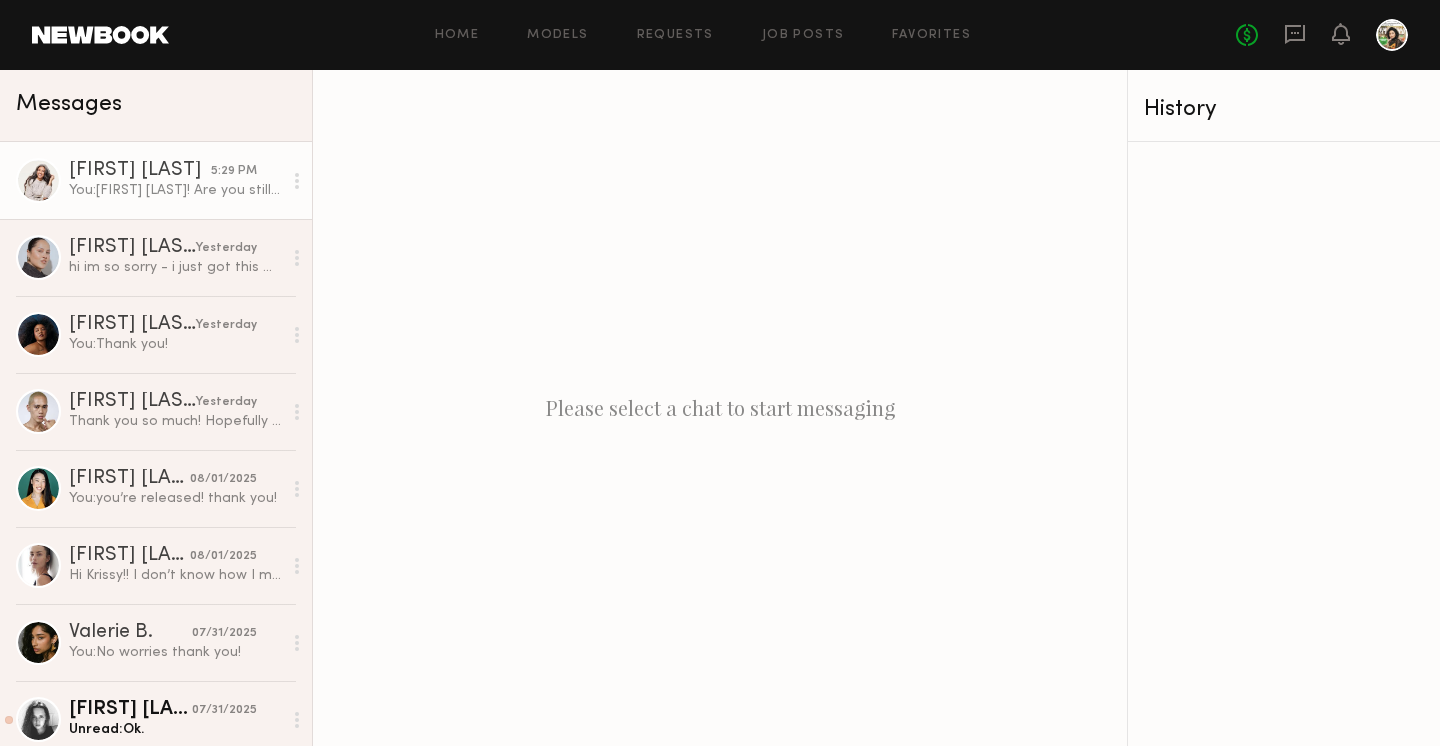 click on "[FIRST] [LAST]" 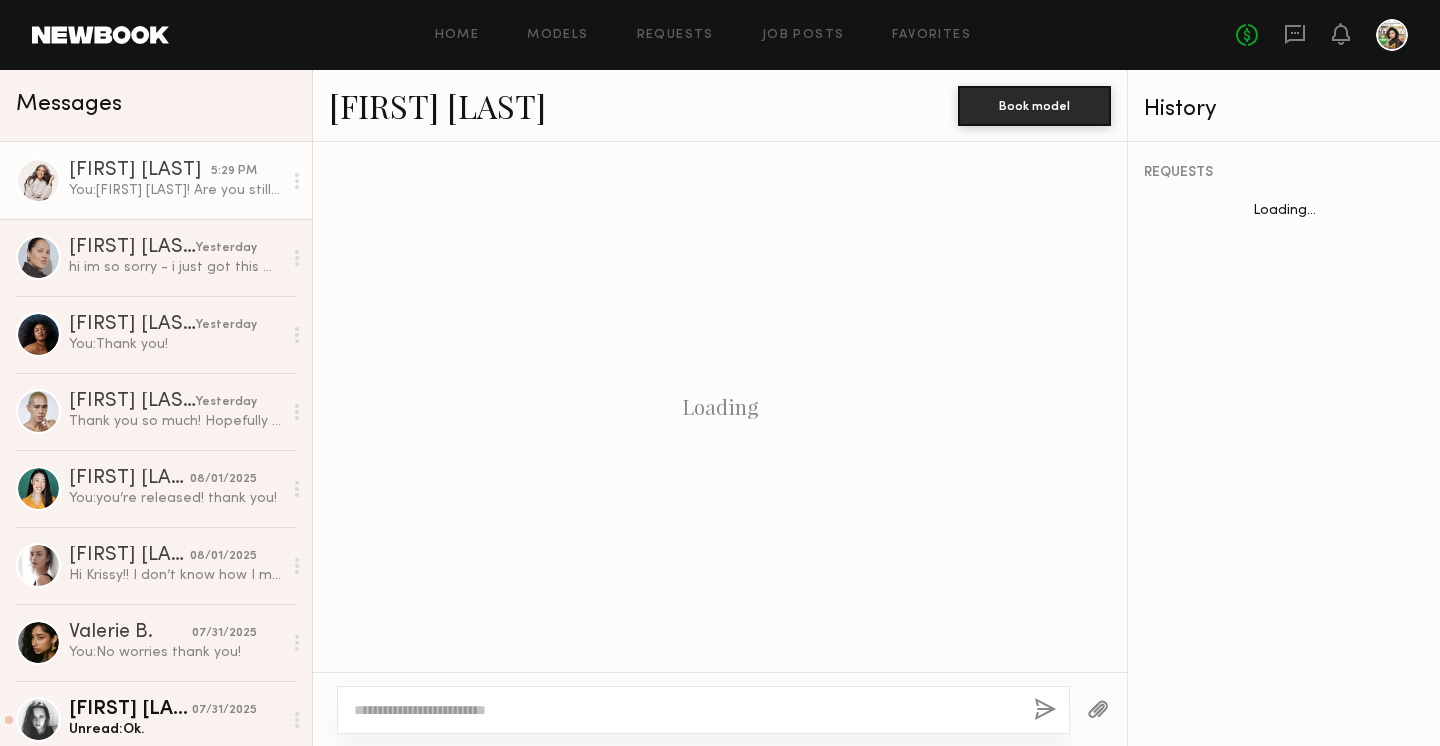 scroll, scrollTop: 332, scrollLeft: 0, axis: vertical 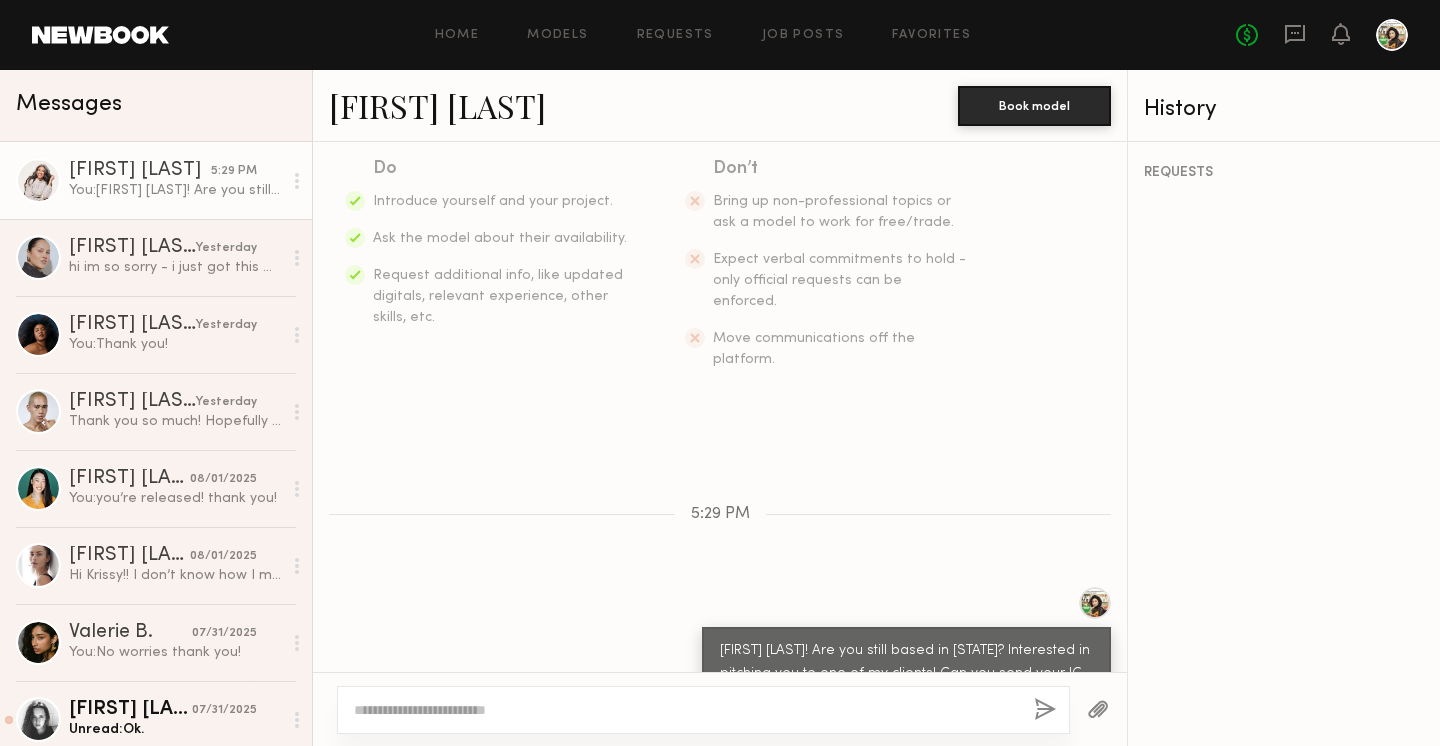 click on "[FIRST] [LAST]" 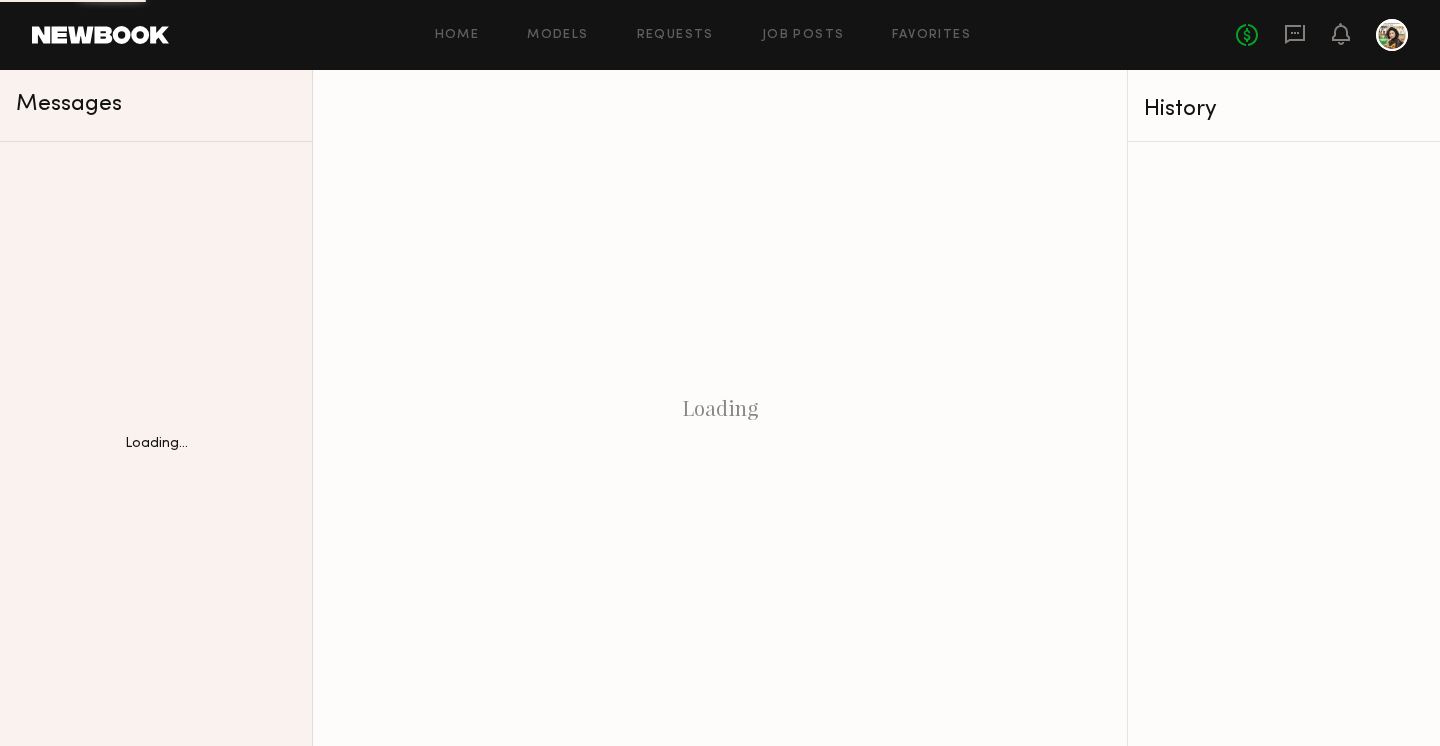 scroll, scrollTop: 0, scrollLeft: 0, axis: both 